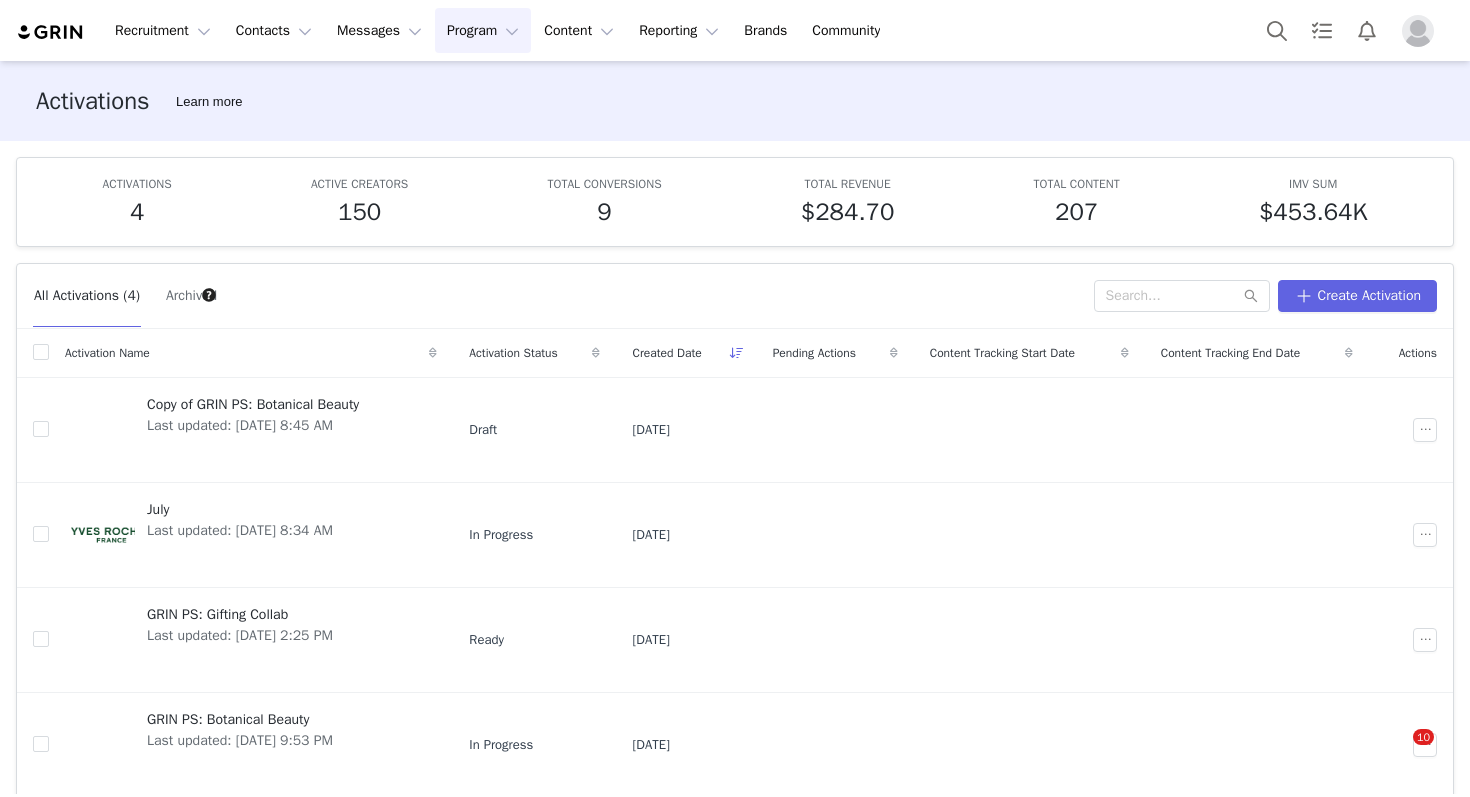 scroll, scrollTop: 0, scrollLeft: 0, axis: both 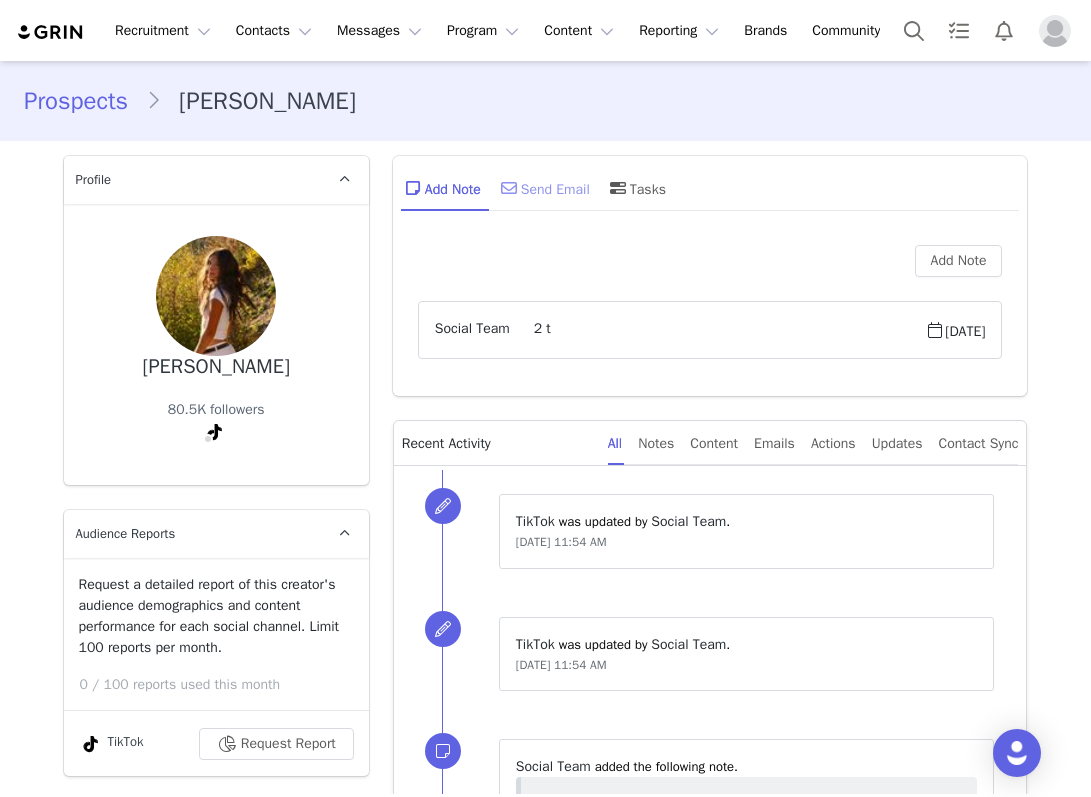click on "Send Email" at bounding box center (543, 188) 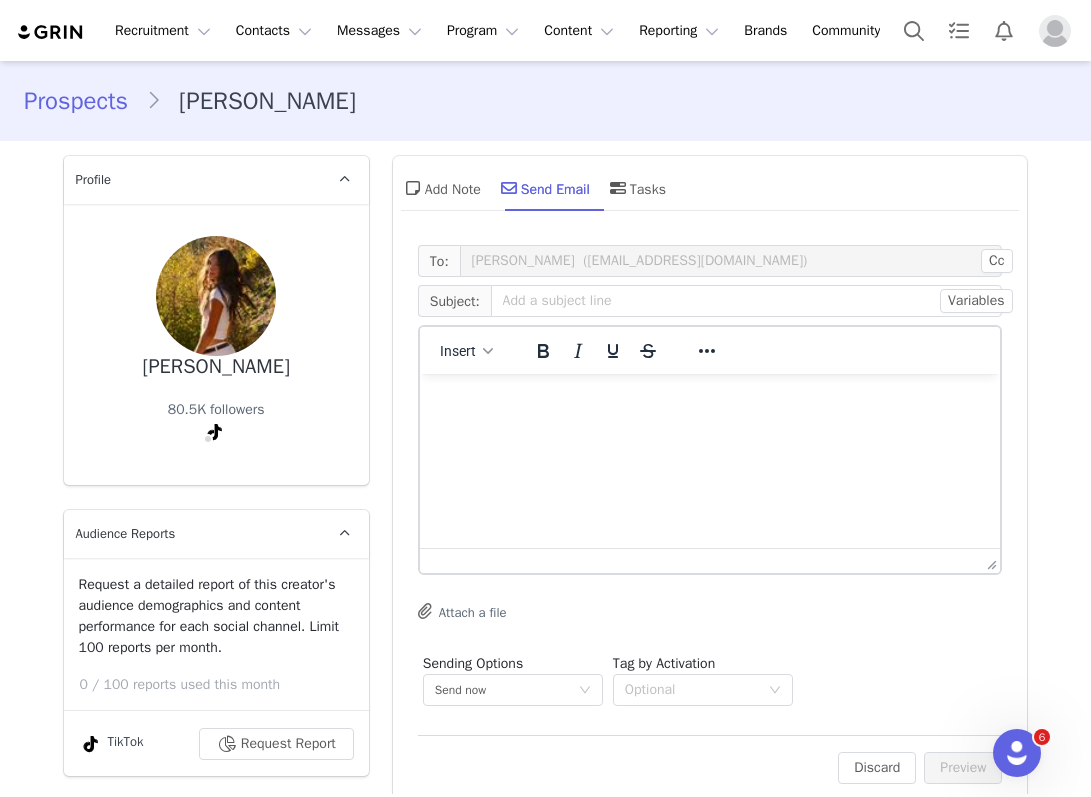 scroll, scrollTop: 0, scrollLeft: 0, axis: both 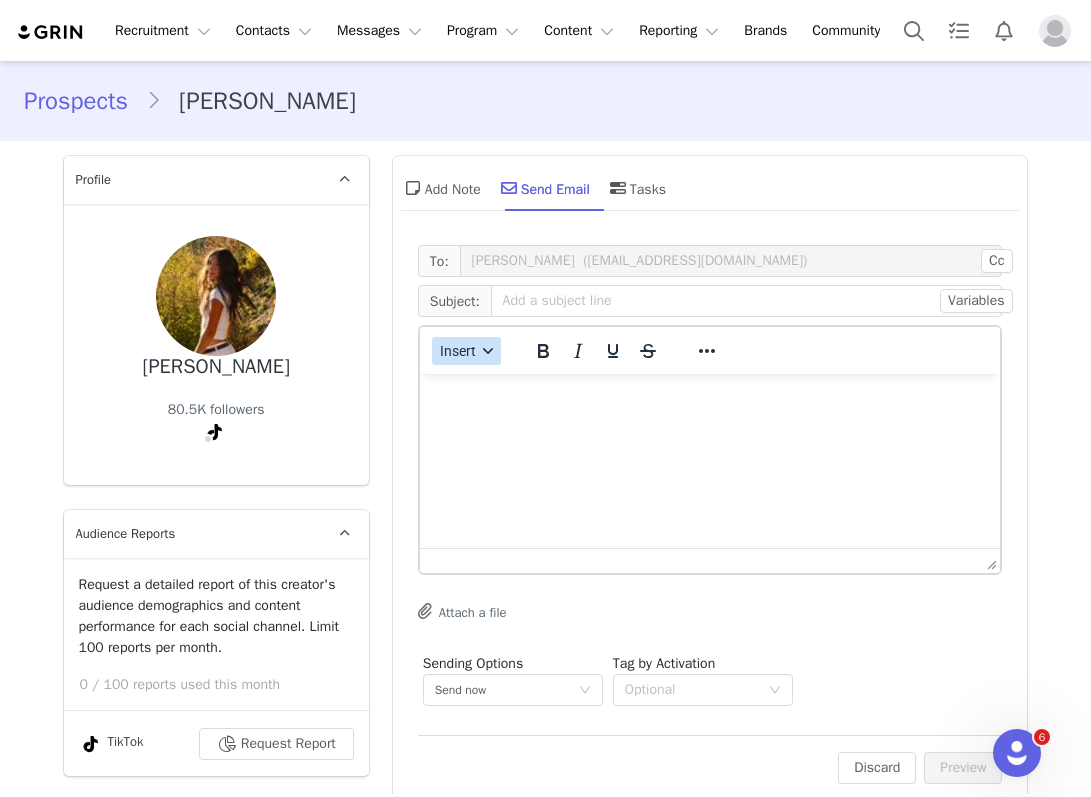 click on "Insert" at bounding box center [466, 351] 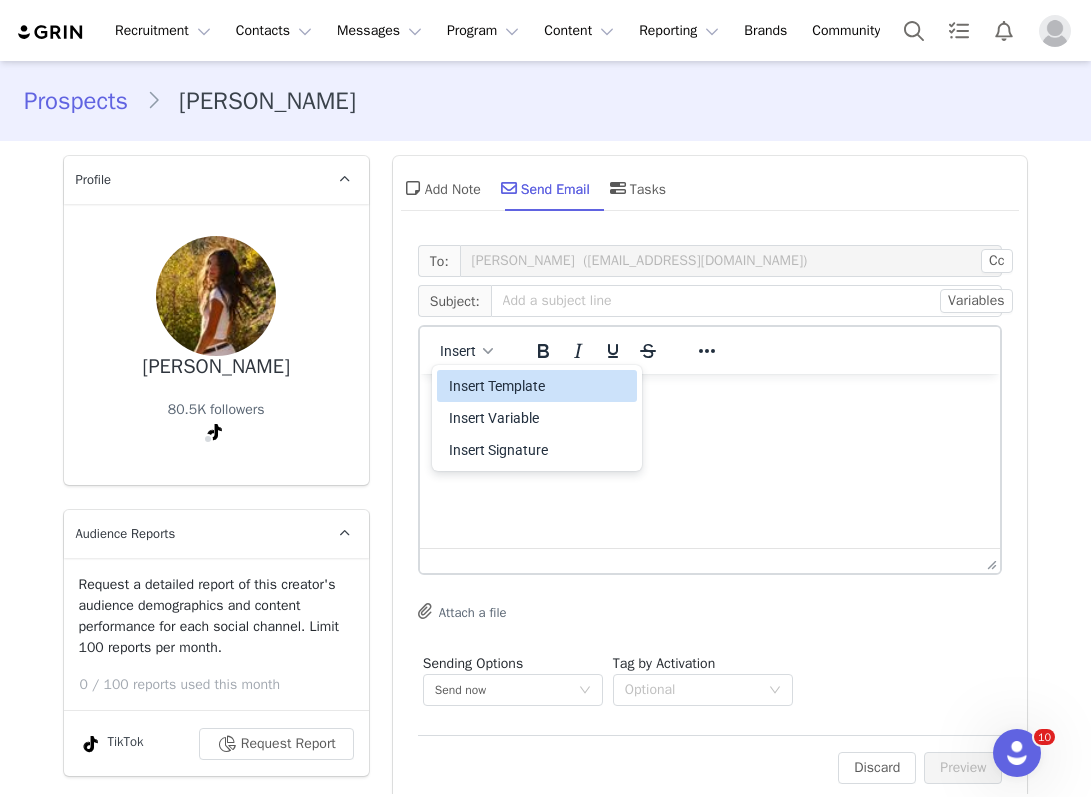 click on "Insert Template" at bounding box center (539, 386) 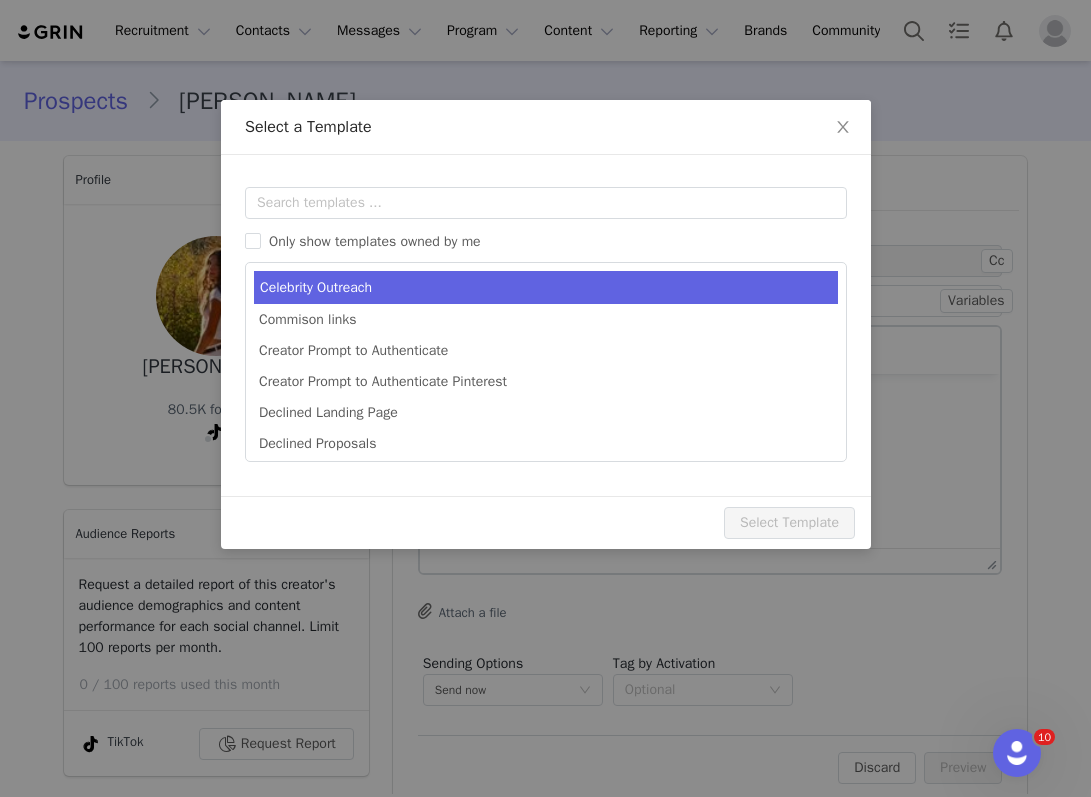 scroll, scrollTop: 0, scrollLeft: 0, axis: both 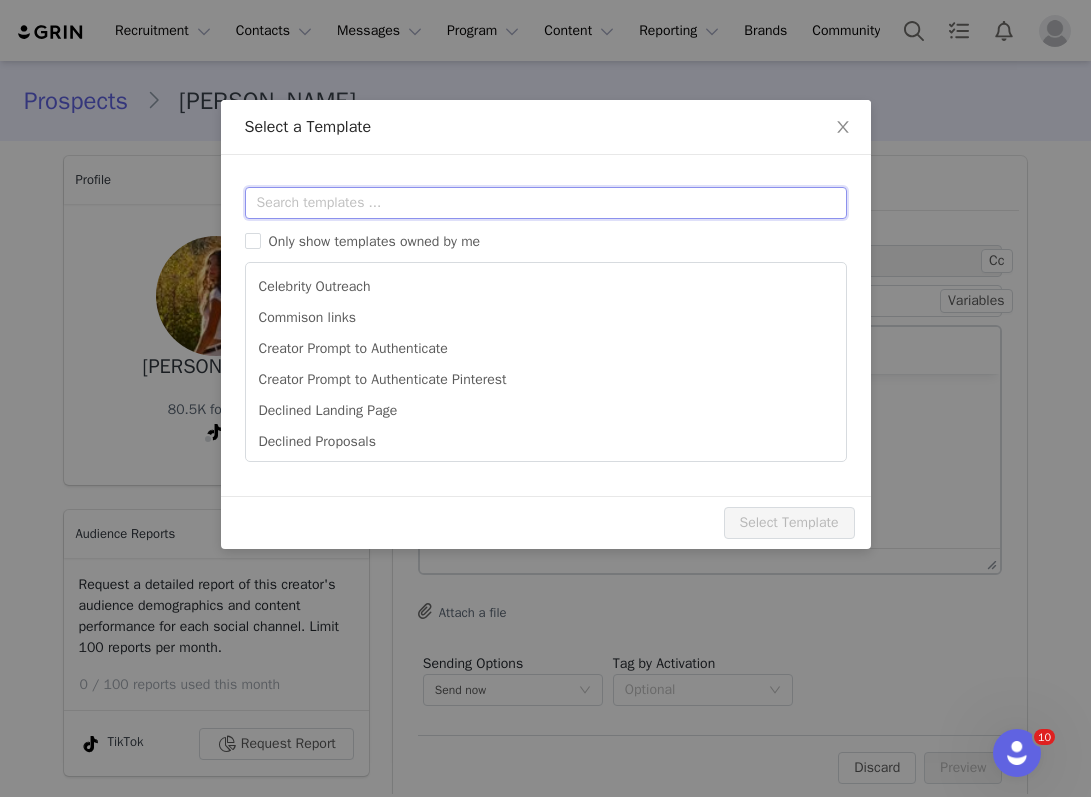 click at bounding box center [546, 203] 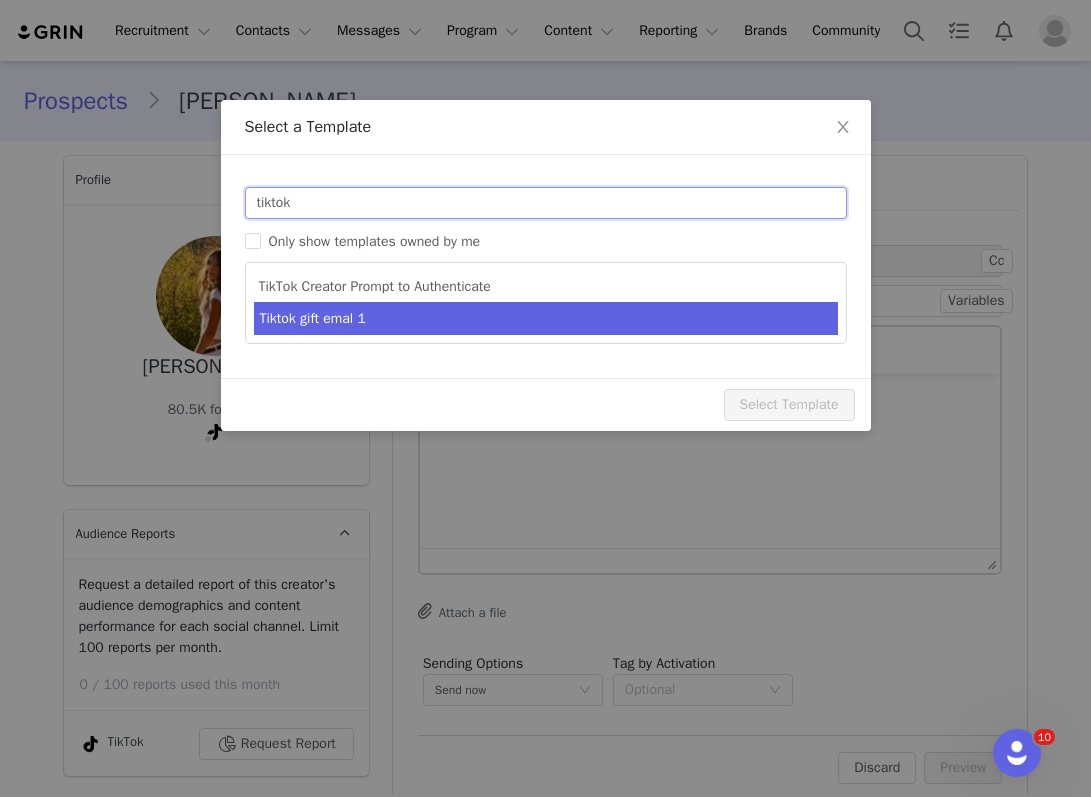 type on "tiktok" 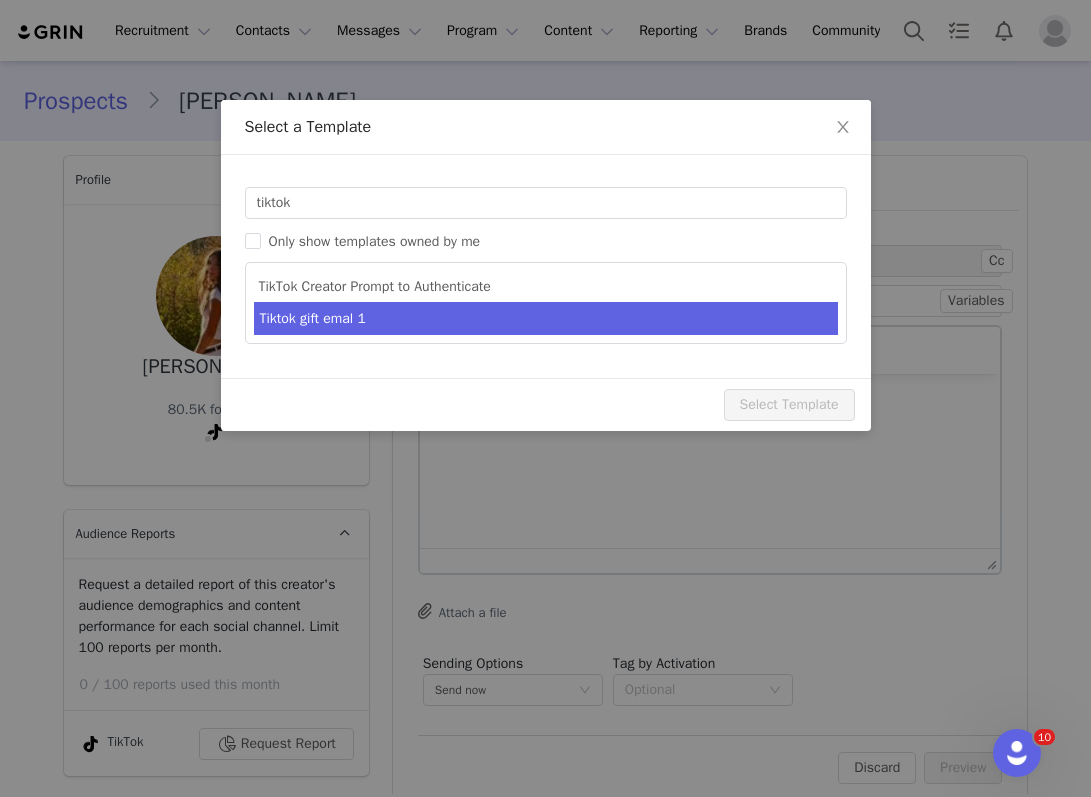 click on "Tiktok gift emal 1" at bounding box center [546, 318] 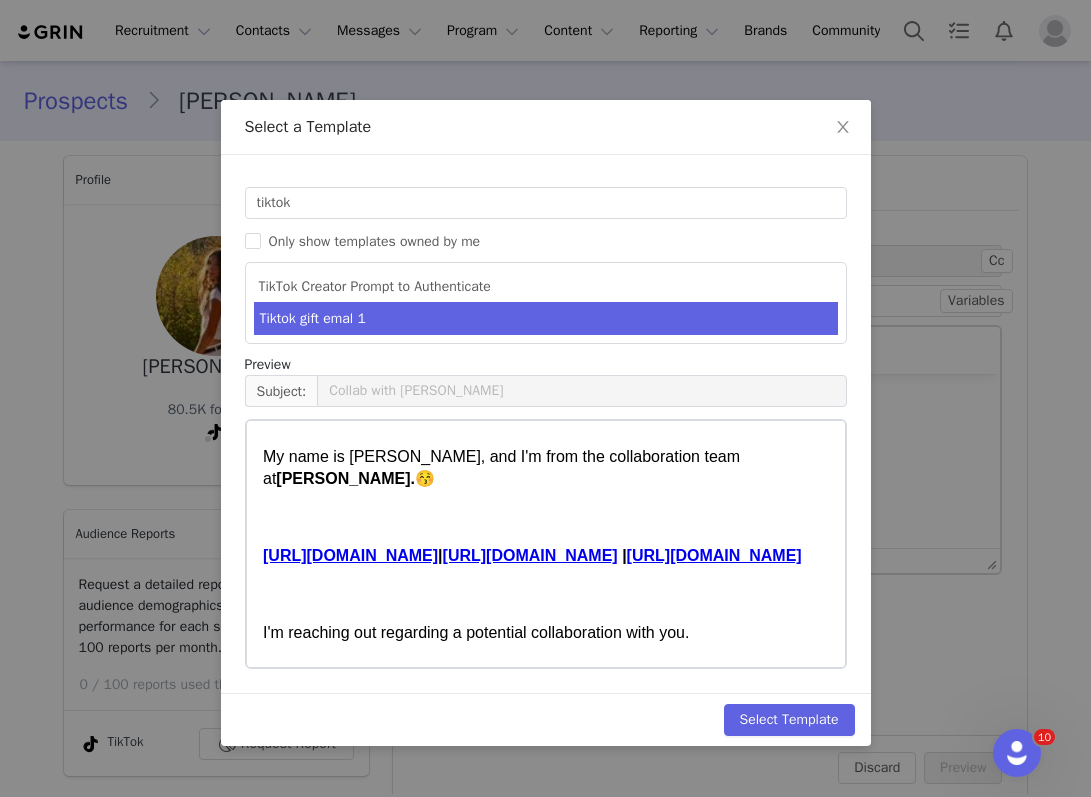 scroll, scrollTop: 69, scrollLeft: 0, axis: vertical 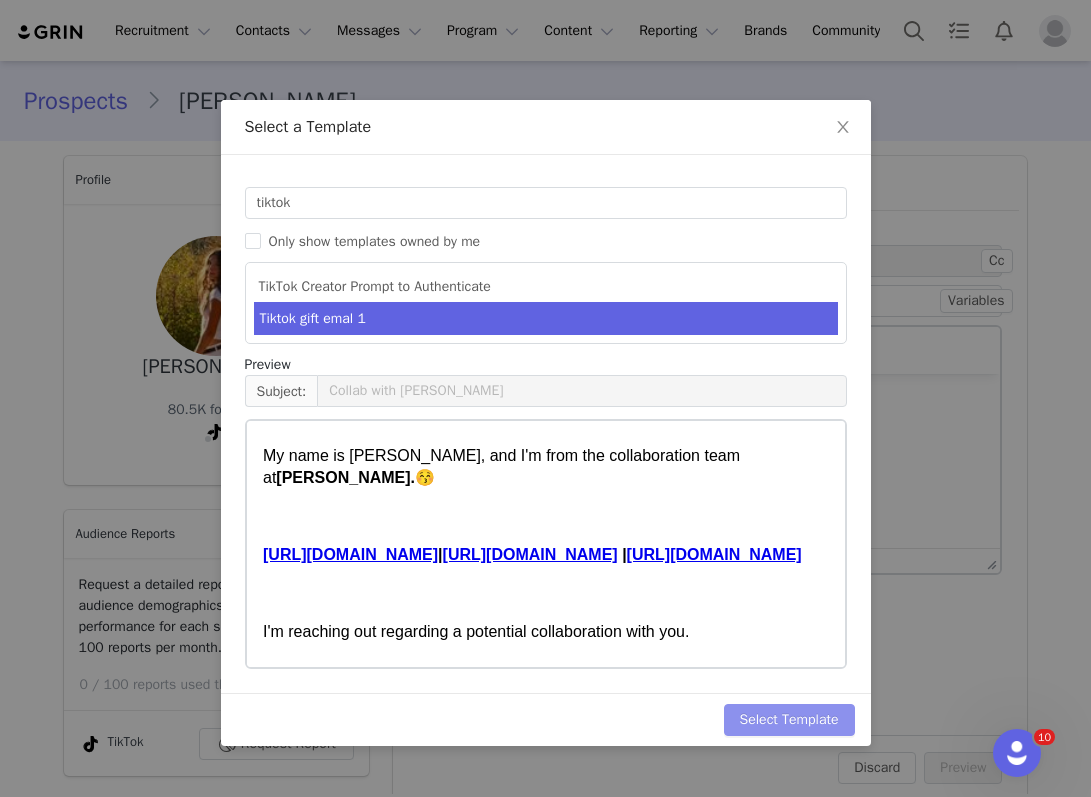 click on "Select Template" at bounding box center (789, 720) 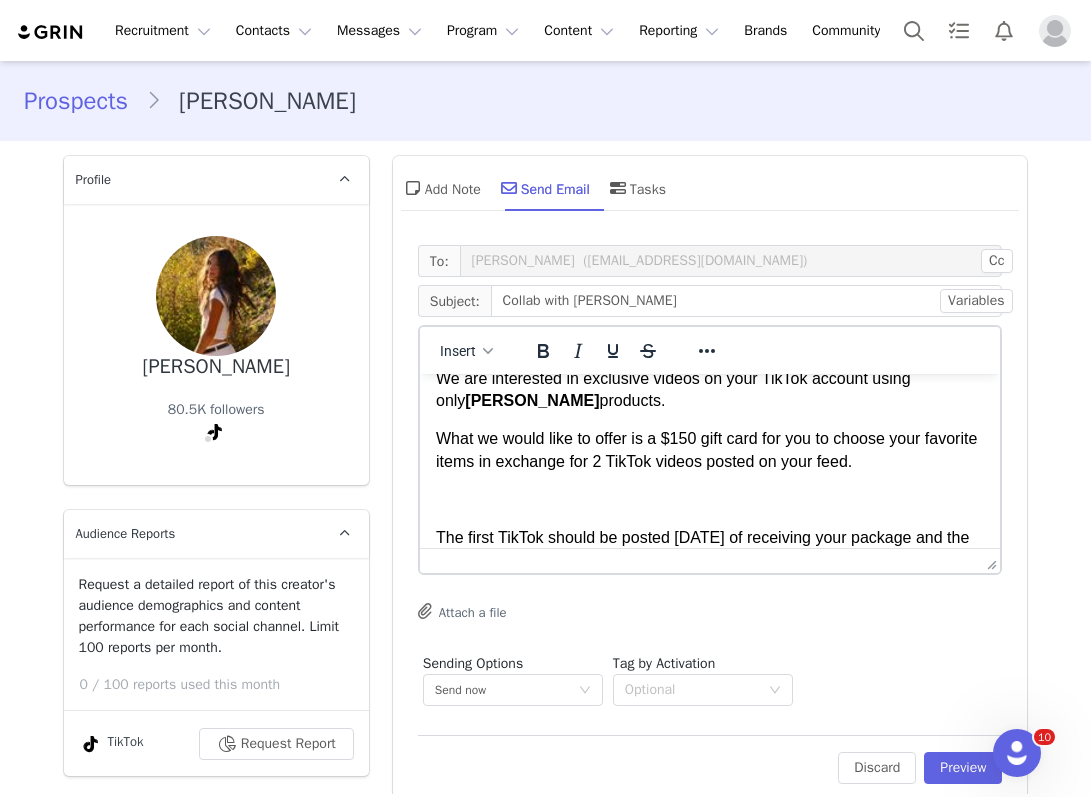 scroll, scrollTop: 359, scrollLeft: 0, axis: vertical 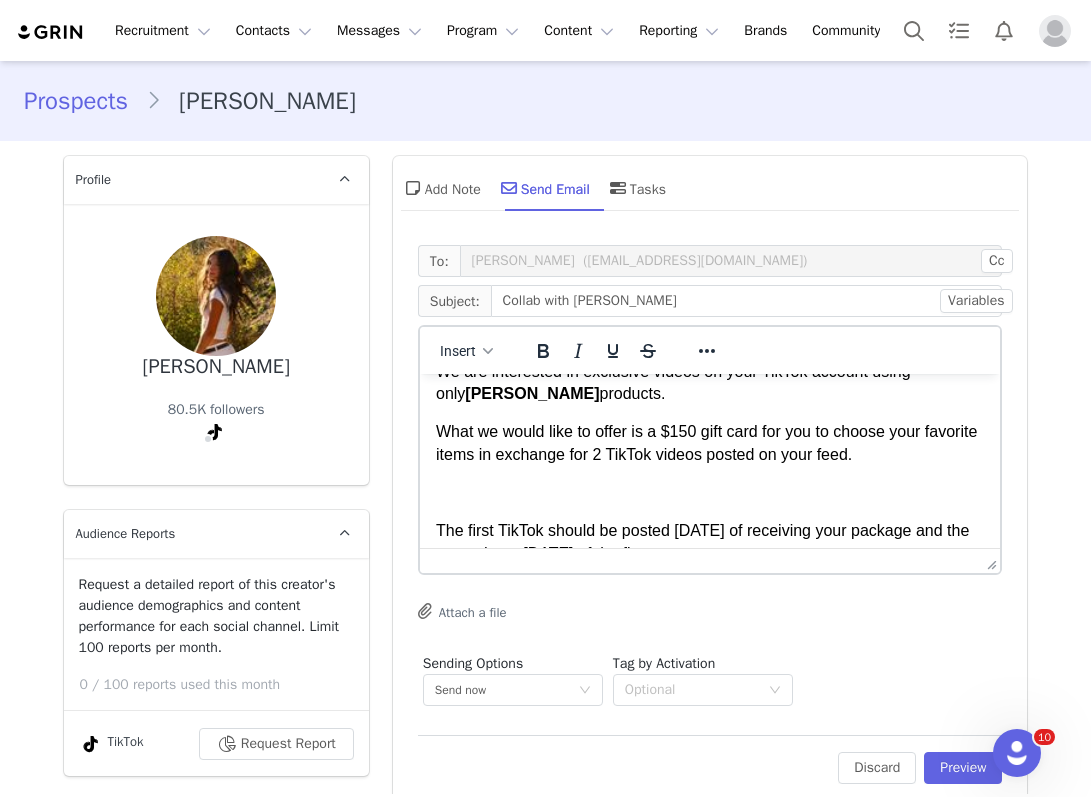click on "What we would like to offer is a $150 gift card for you to choose your favorite items in exchange for 2 TikTok videos posted on your feed." at bounding box center (705, 442) 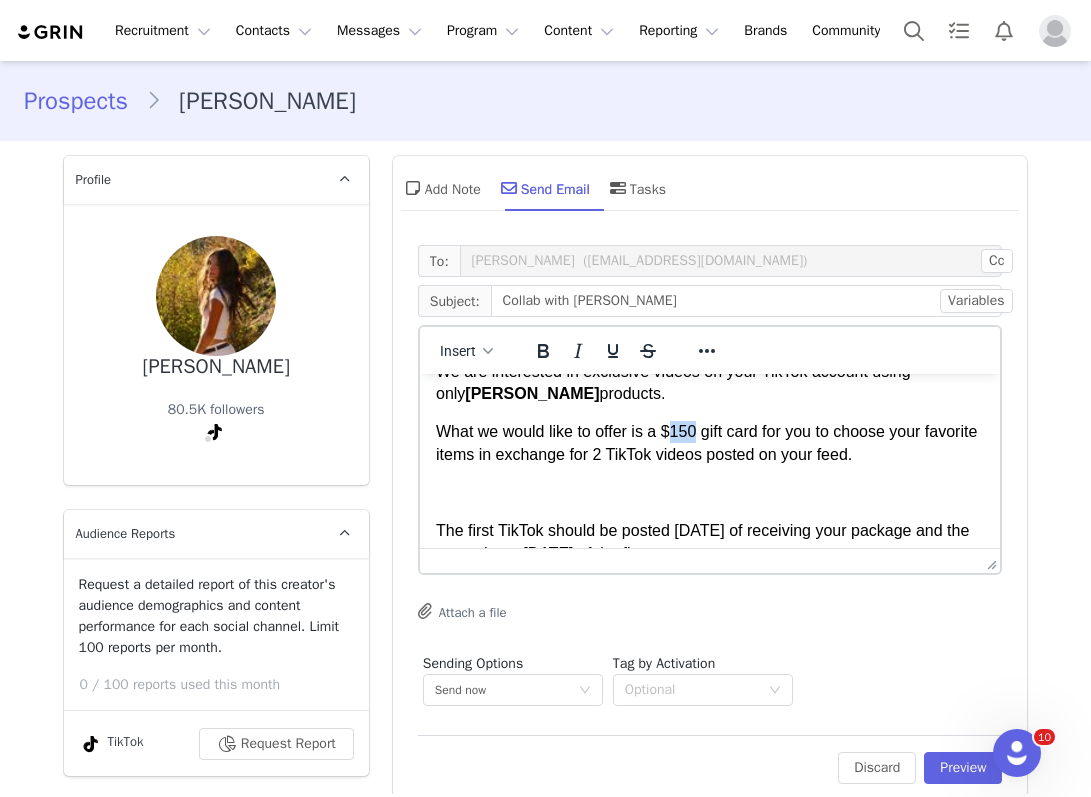 click on "What we would like to offer is a $150 gift card for you to choose your favorite items in exchange for 2 TikTok videos posted on your feed." at bounding box center (705, 442) 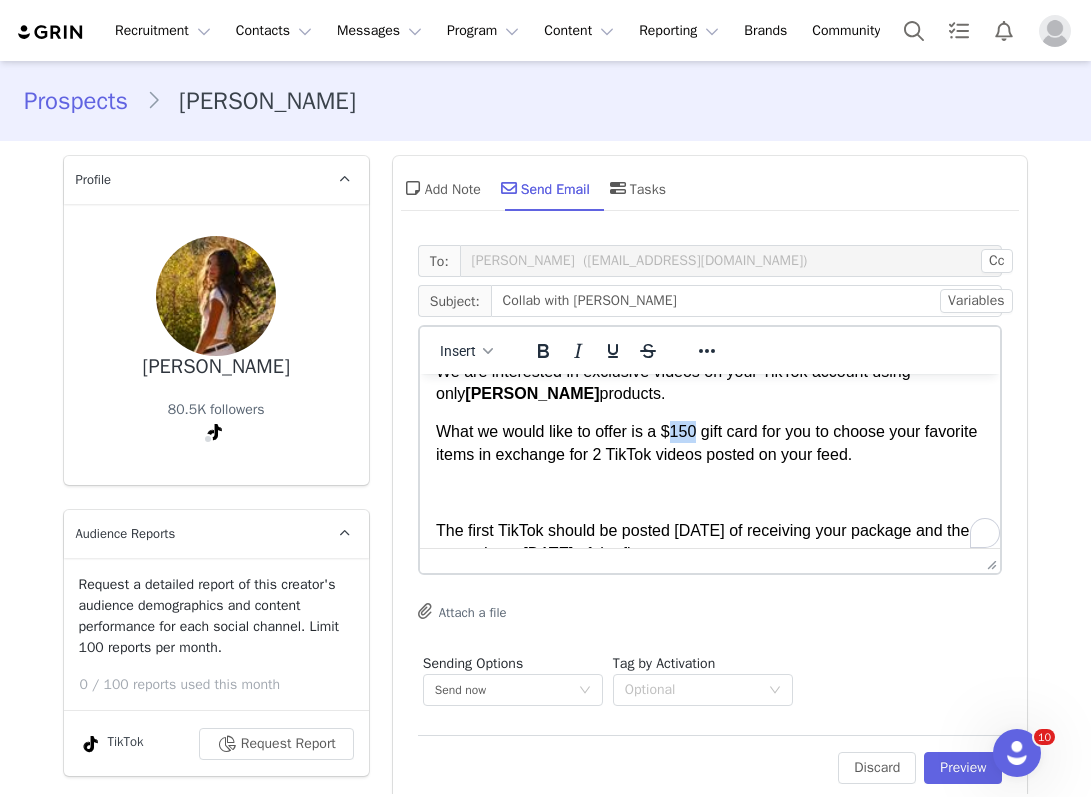 scroll, scrollTop: 359, scrollLeft: 0, axis: vertical 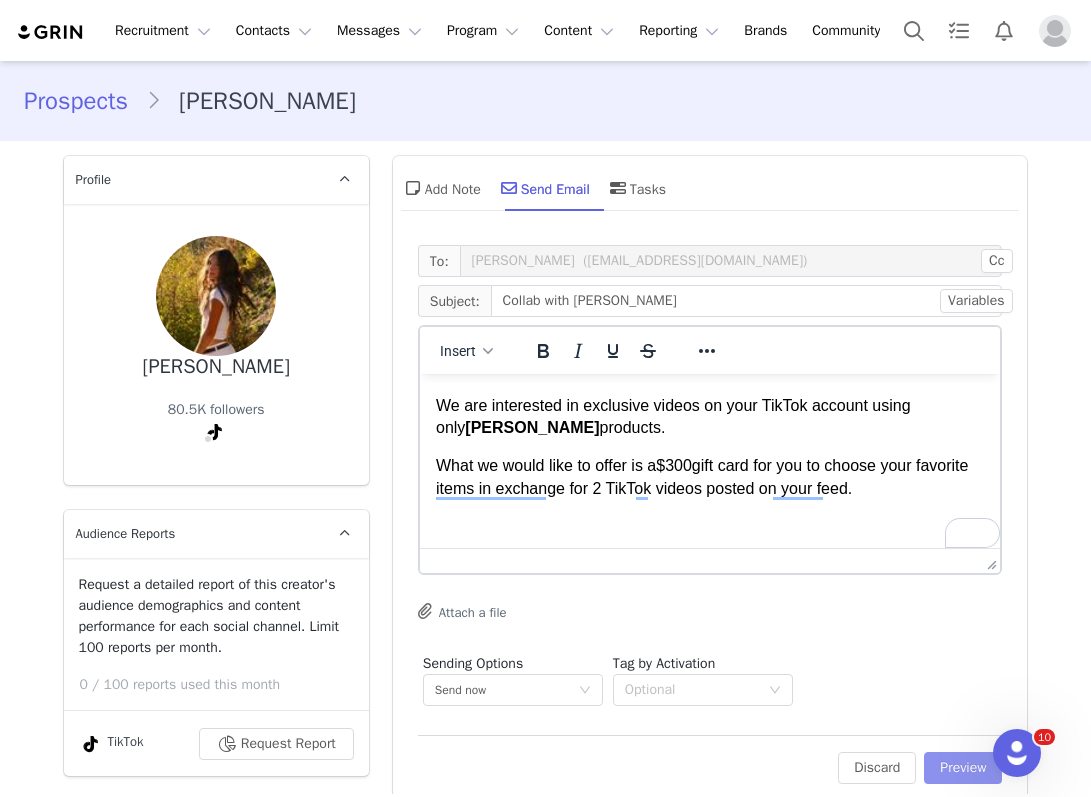 click on "Preview" at bounding box center [963, 768] 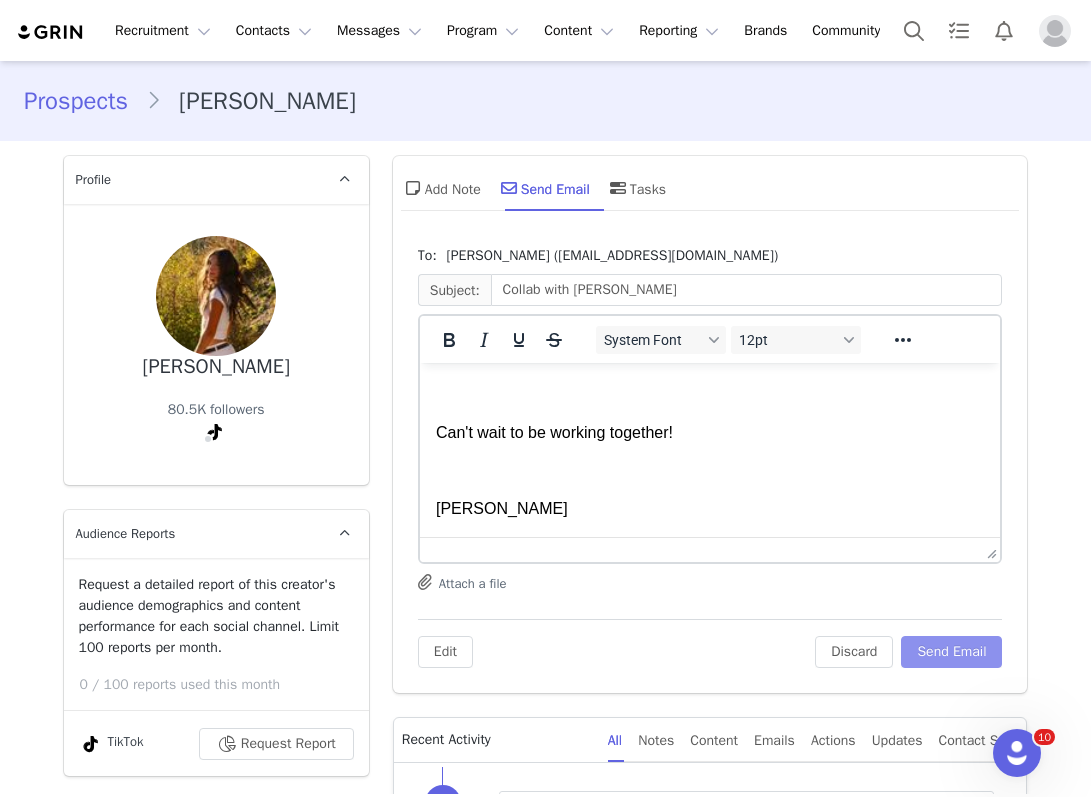 click on "Send Email" at bounding box center [951, 652] 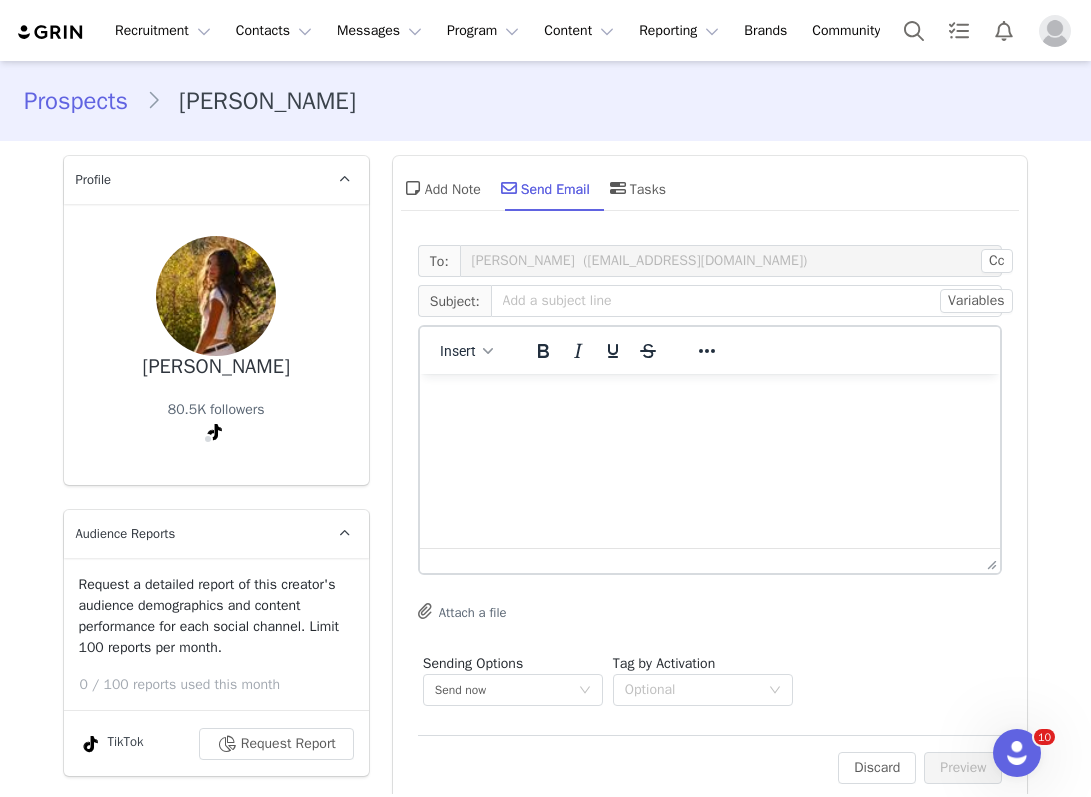 scroll, scrollTop: 325, scrollLeft: 0, axis: vertical 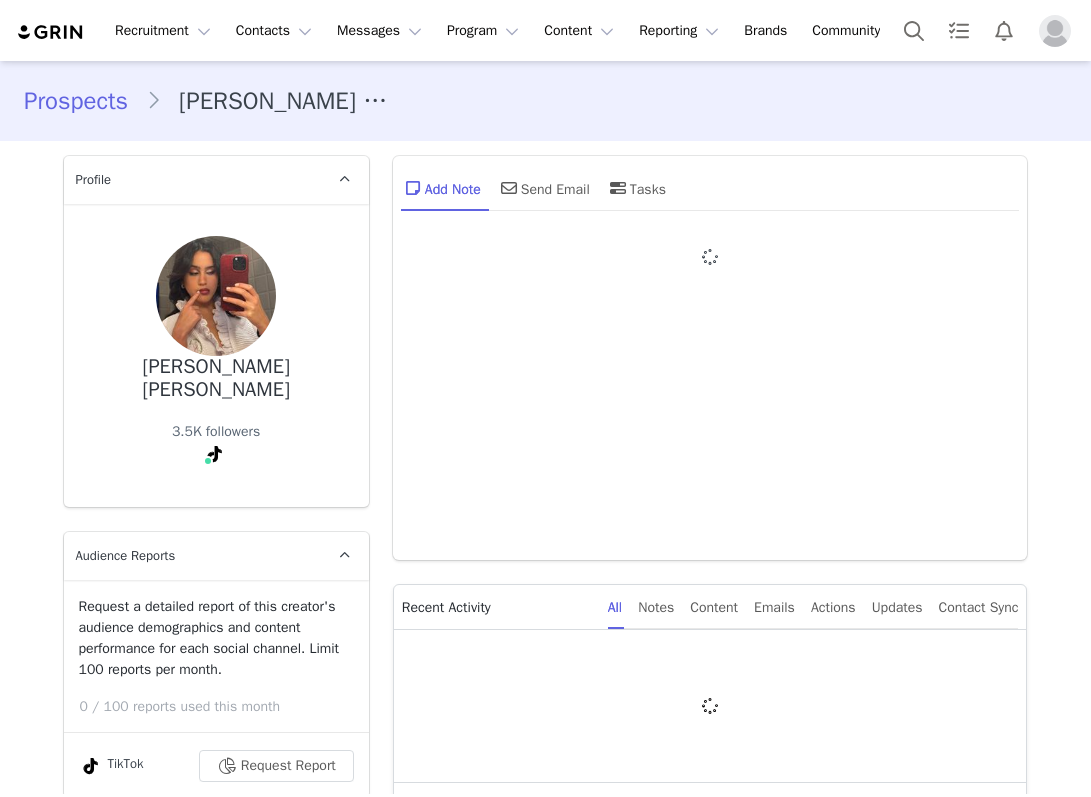 type on "+1 ([GEOGRAPHIC_DATA])" 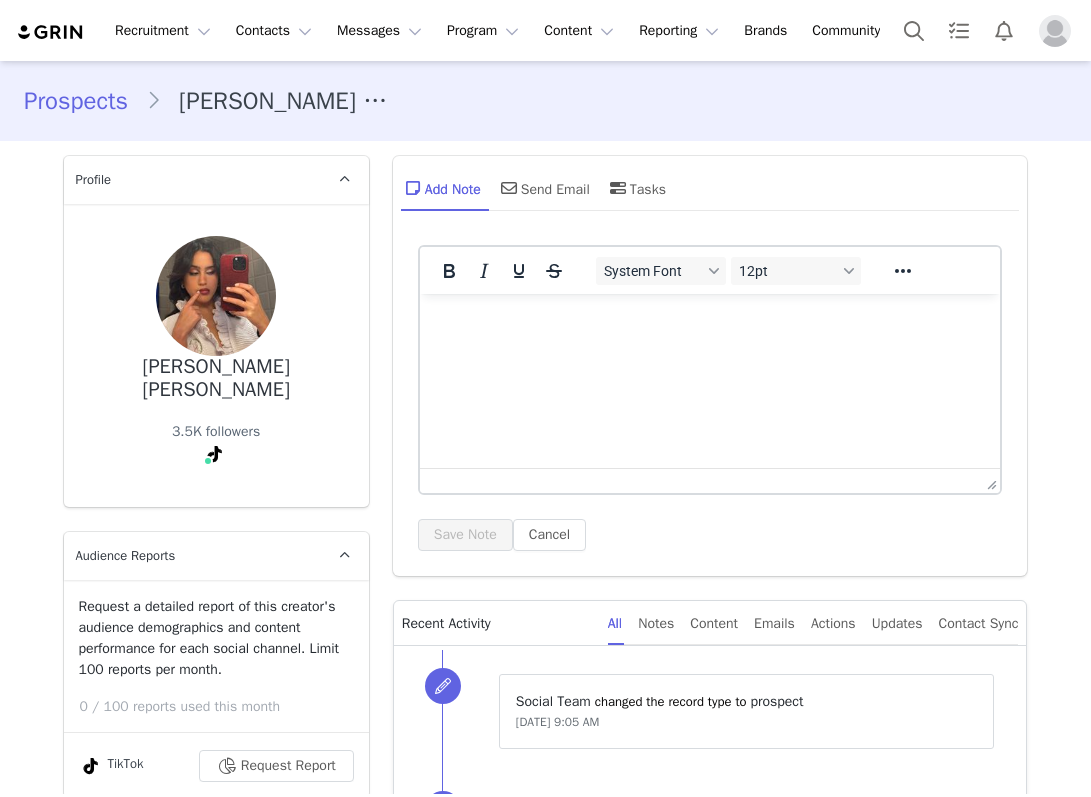 scroll, scrollTop: 0, scrollLeft: 0, axis: both 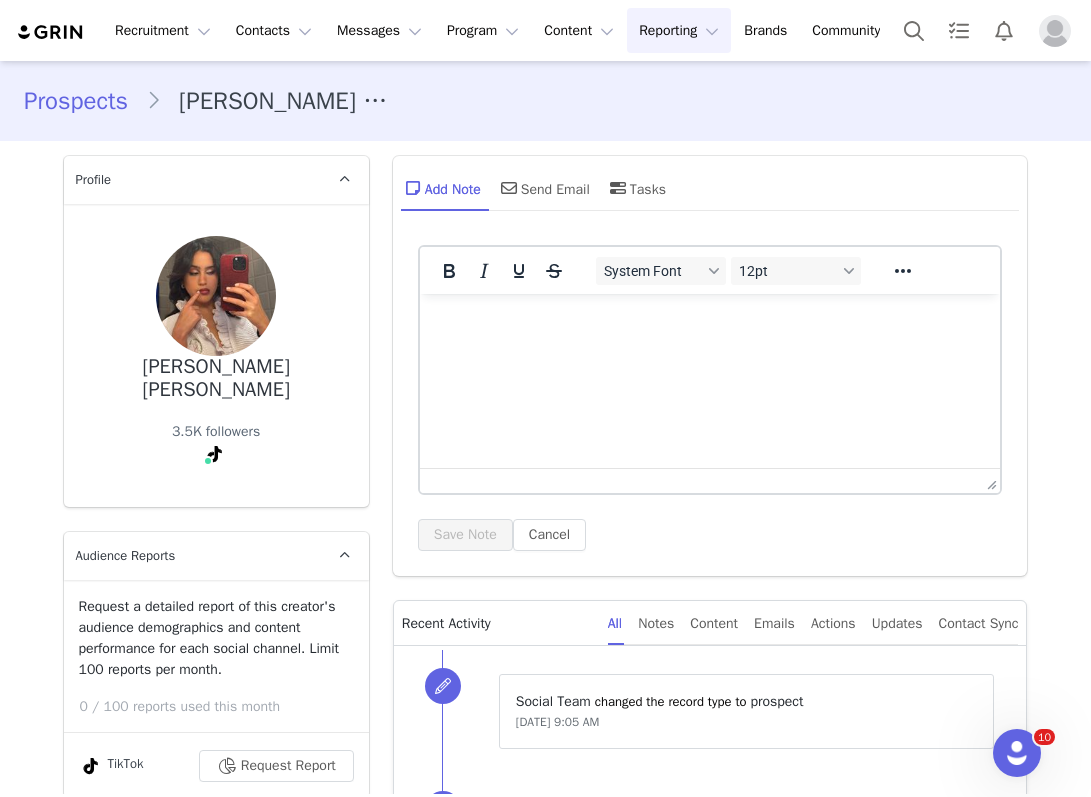 click on "Reporting Reporting" at bounding box center [679, 30] 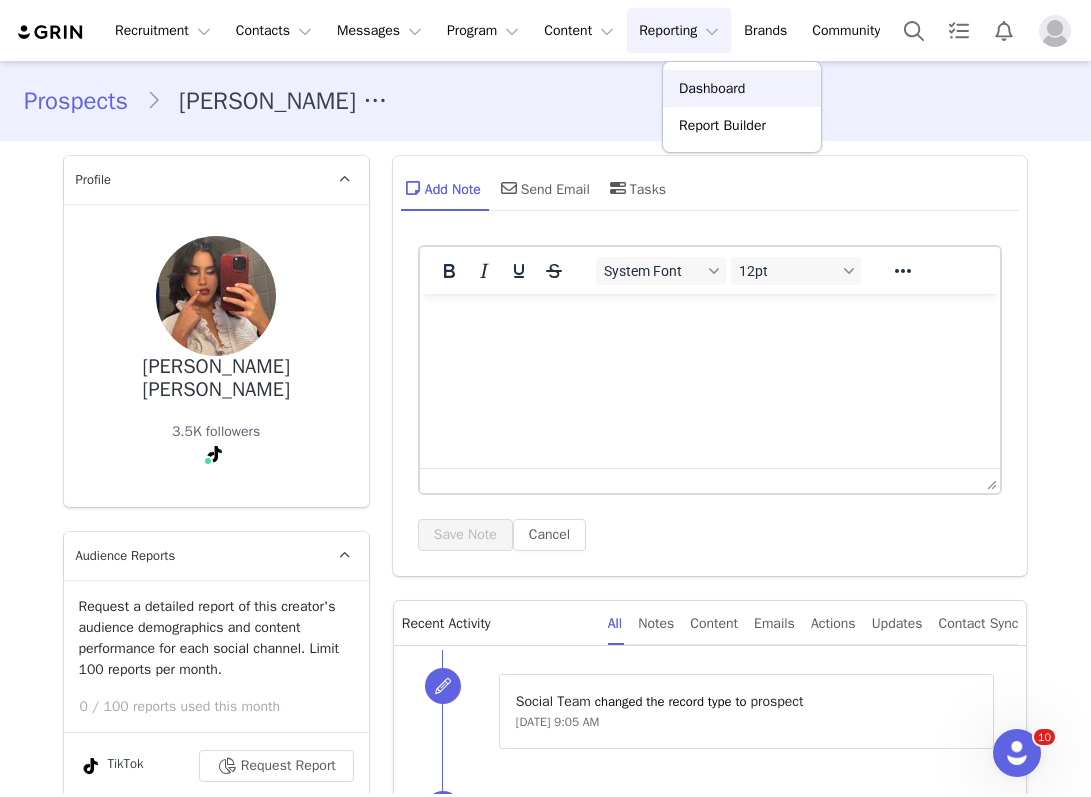 click on "Dashboard" at bounding box center (712, 88) 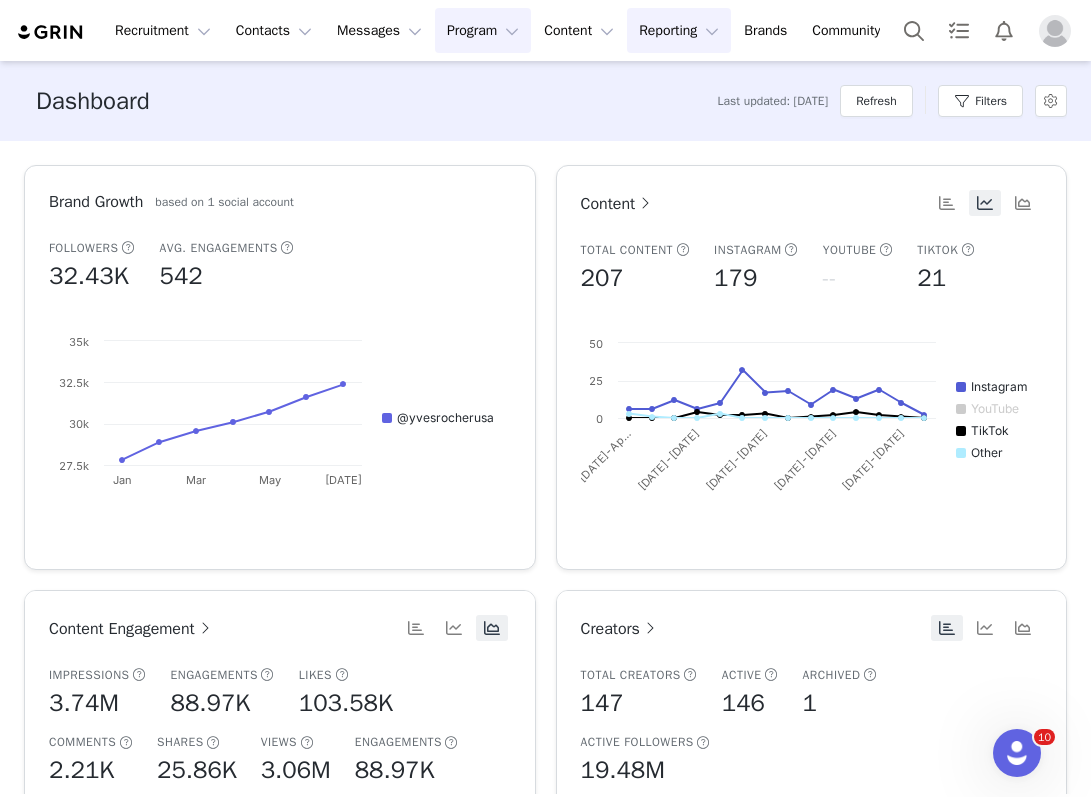 click on "Program Program" at bounding box center [483, 30] 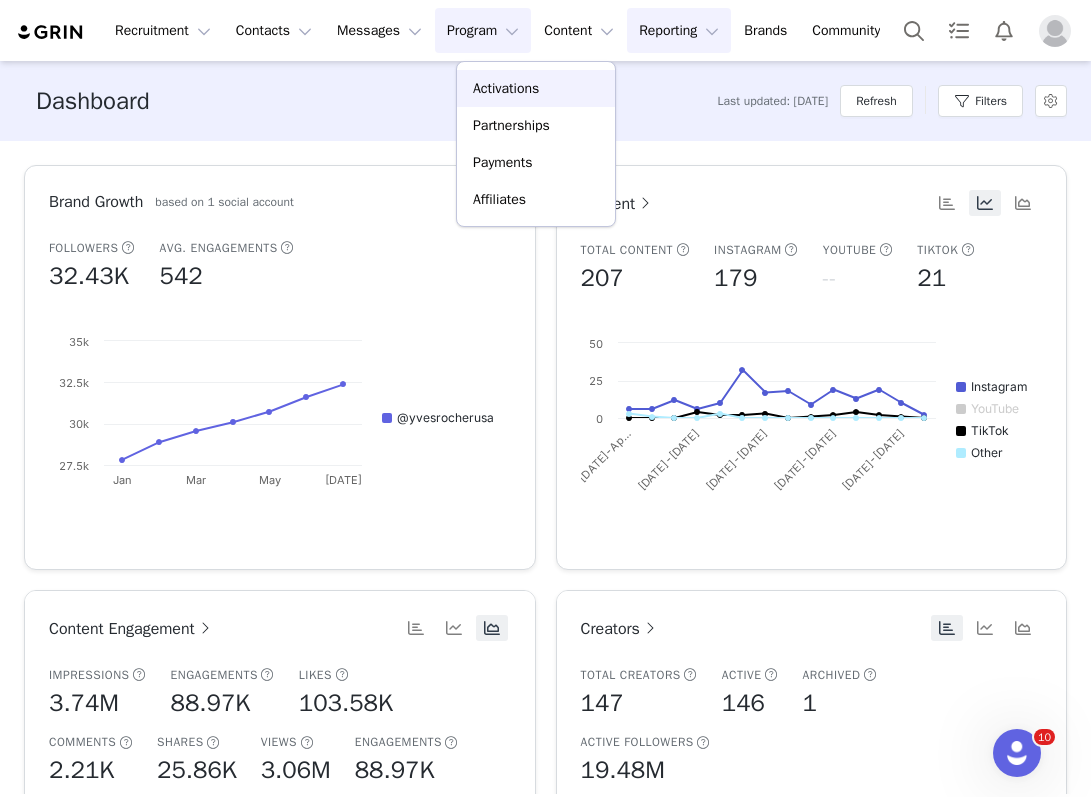 click on "Activations" at bounding box center (506, 88) 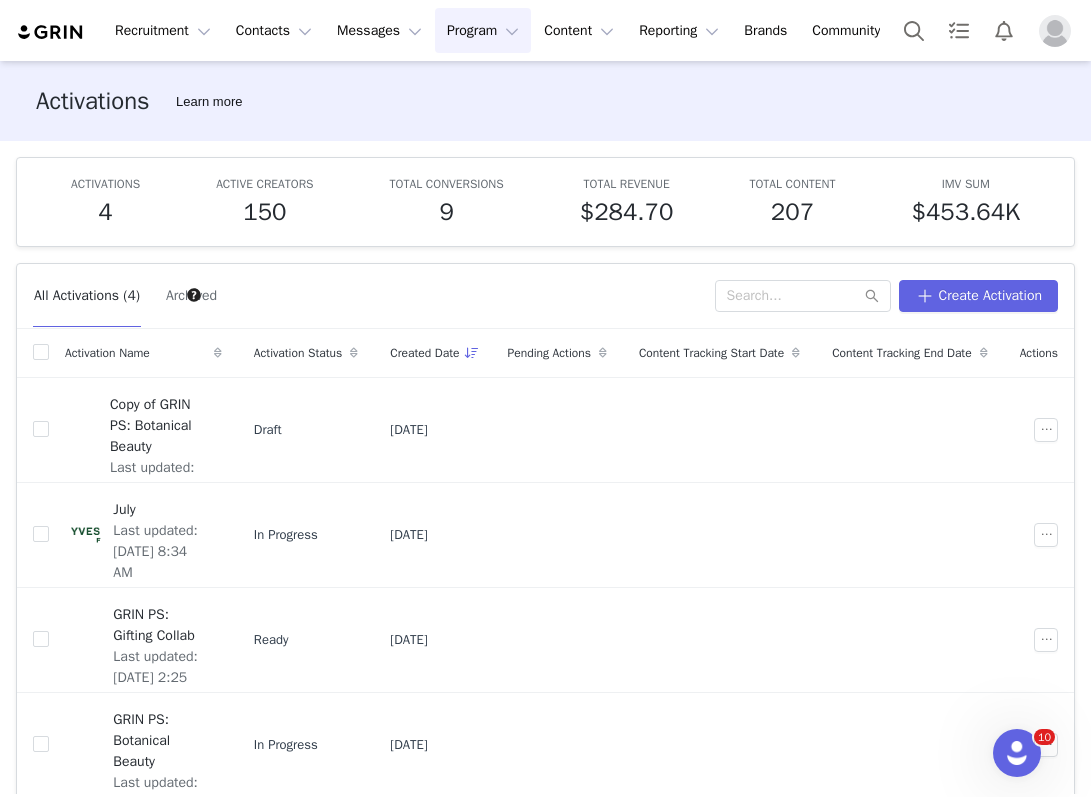 click on "Program Program" at bounding box center (483, 30) 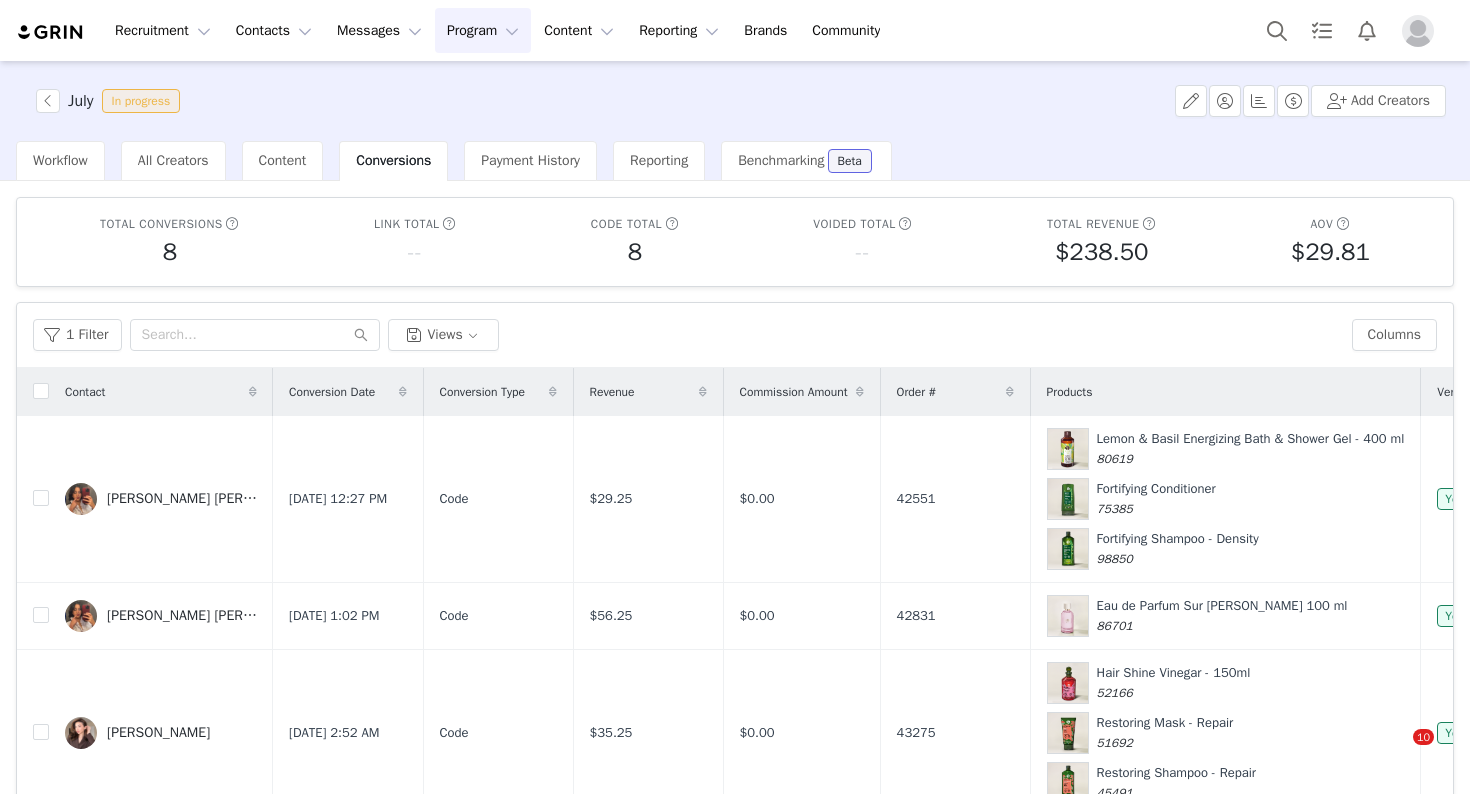 scroll, scrollTop: 0, scrollLeft: 0, axis: both 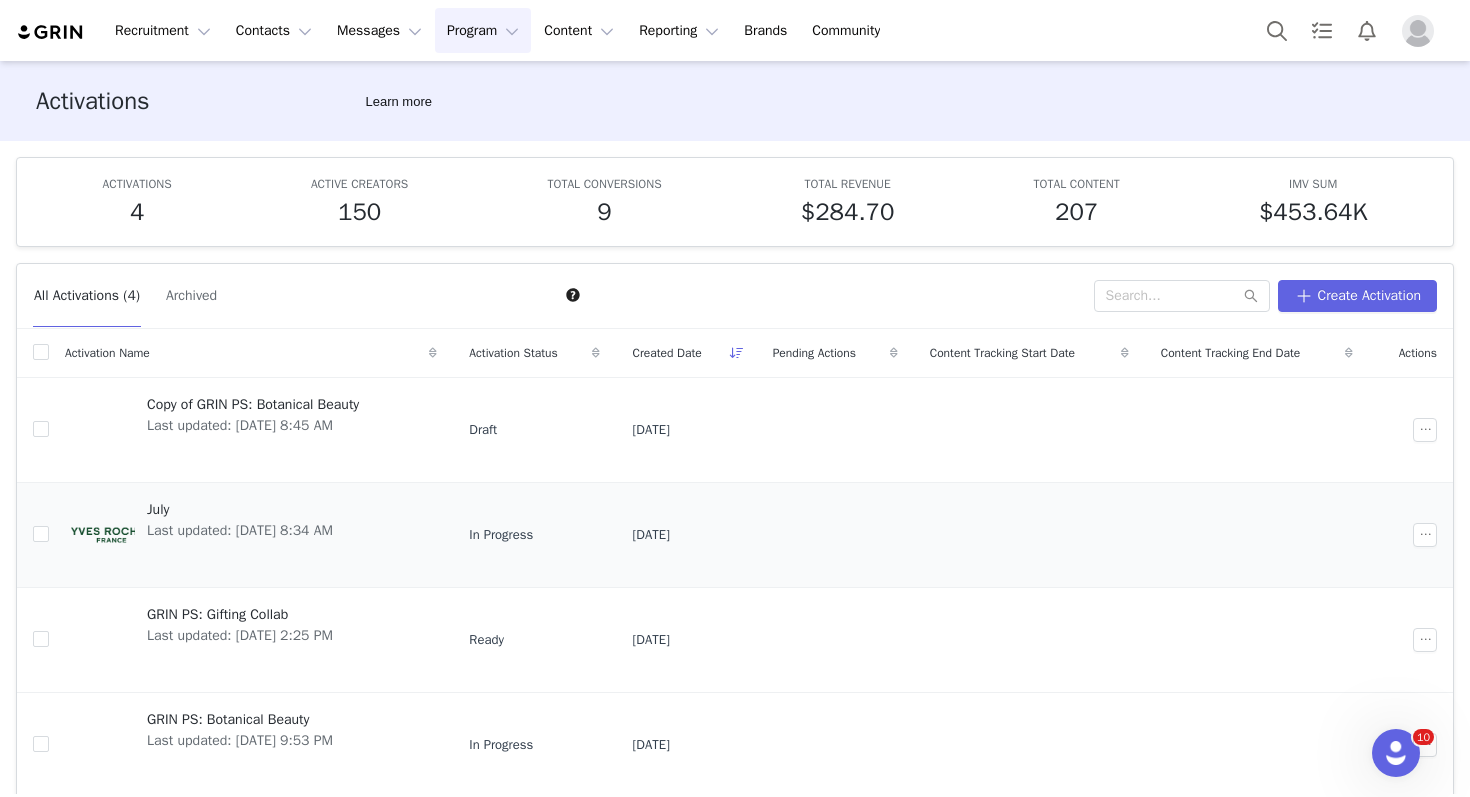 click on "July" at bounding box center (240, 509) 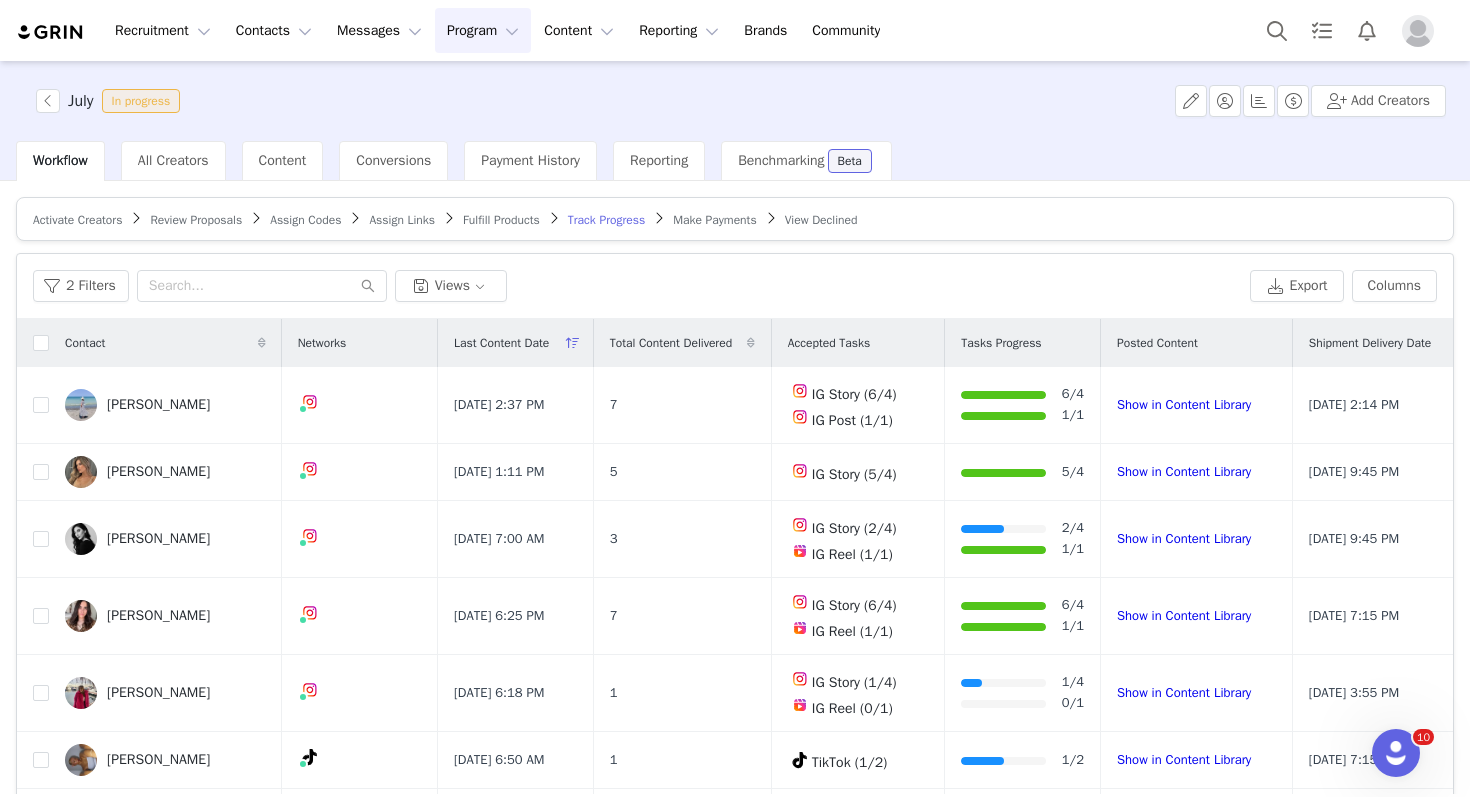 click on "Activate Creators" at bounding box center [77, 220] 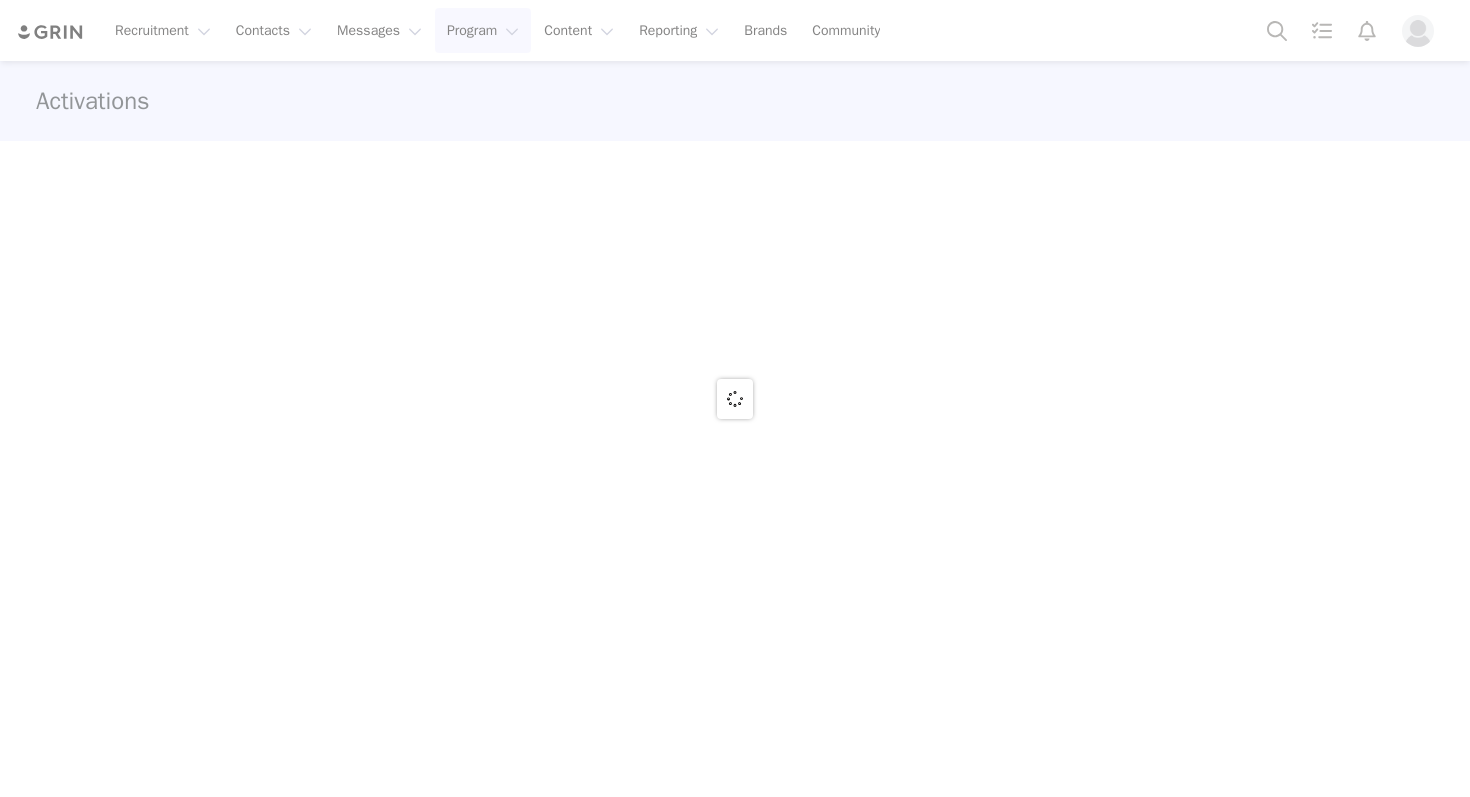scroll, scrollTop: 0, scrollLeft: 0, axis: both 